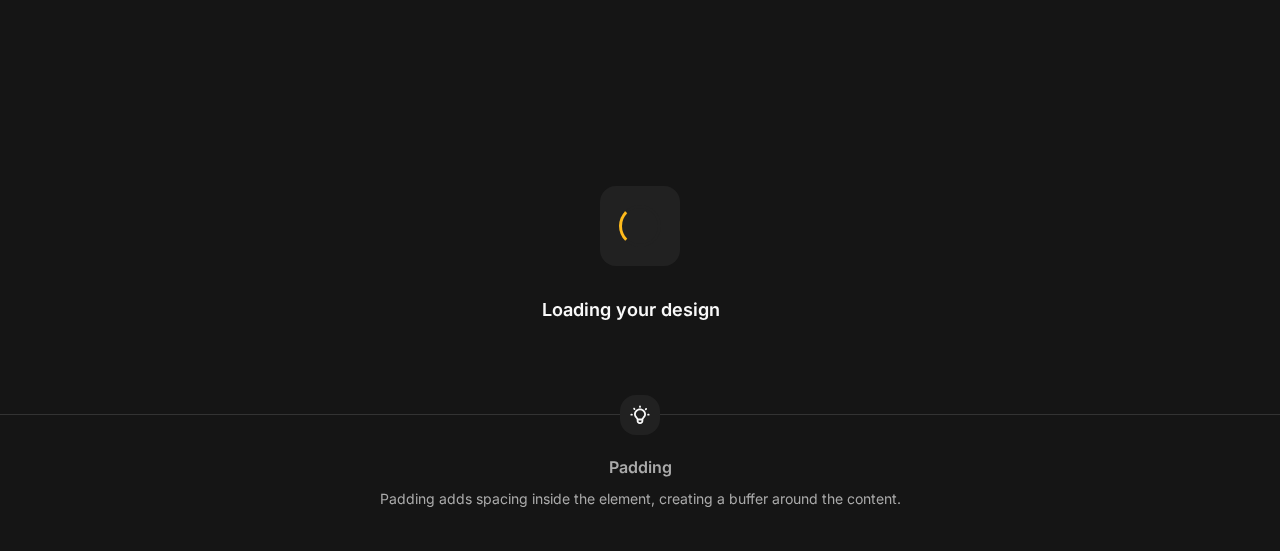 scroll, scrollTop: 0, scrollLeft: 0, axis: both 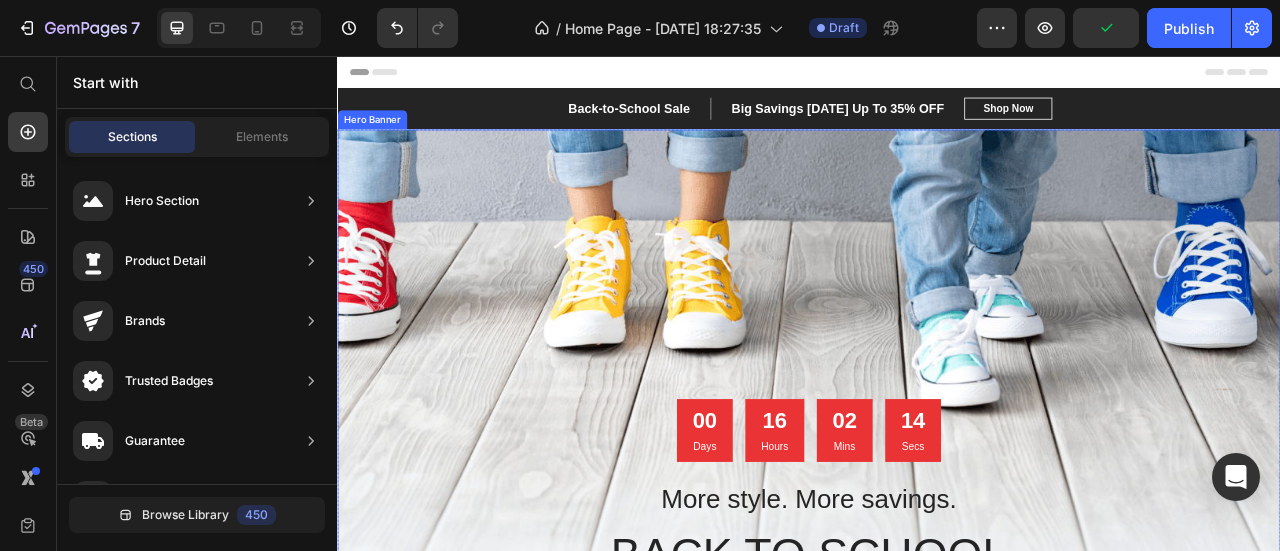 click at bounding box center (937, 499) 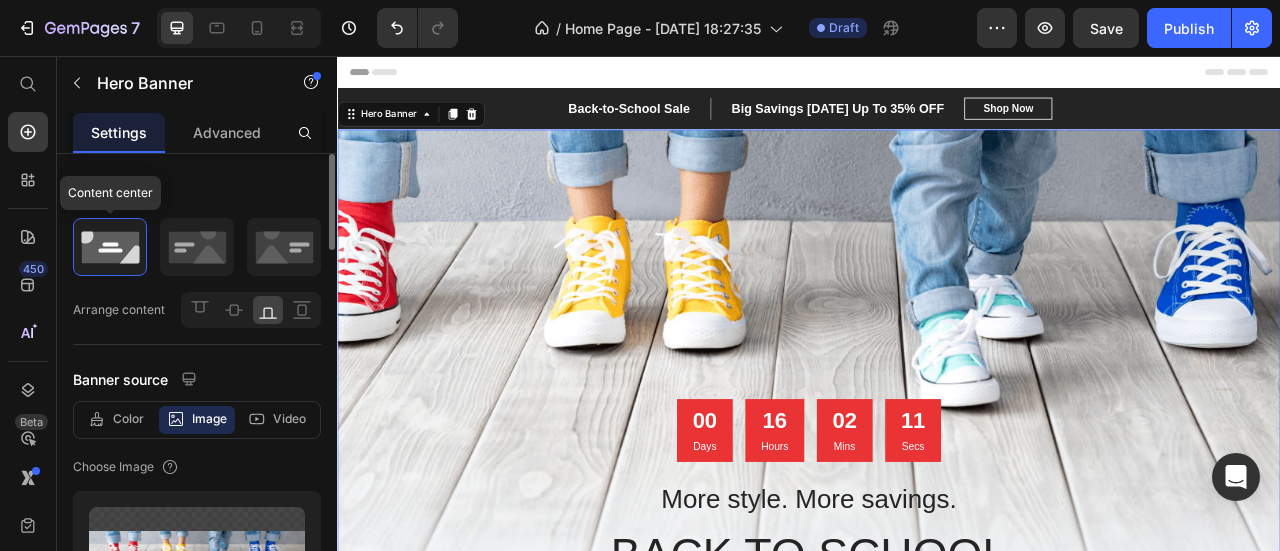 click 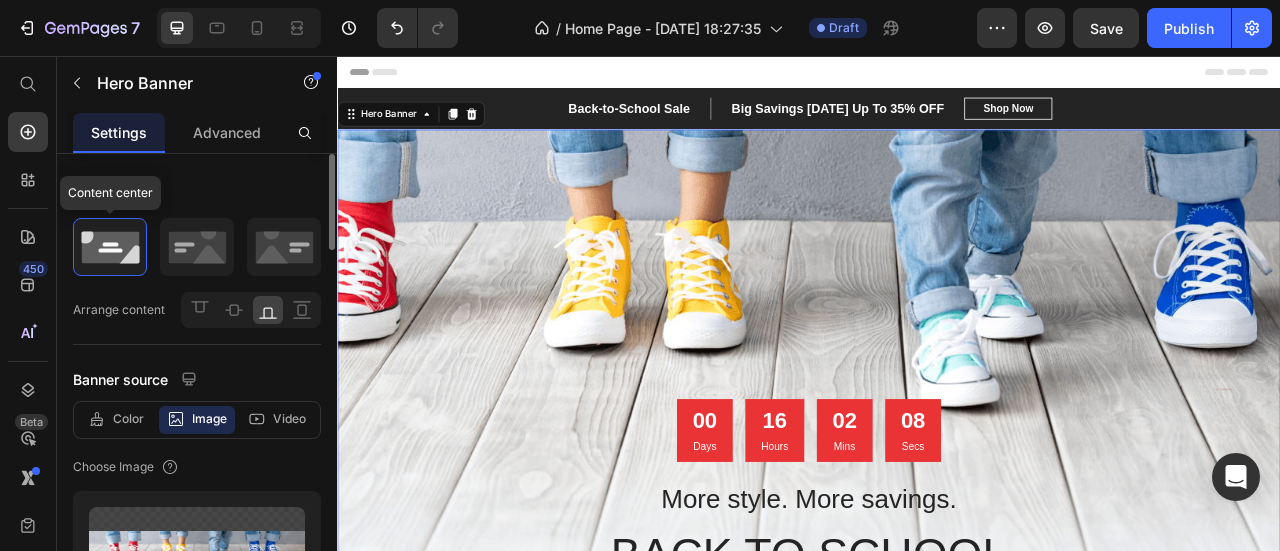 click 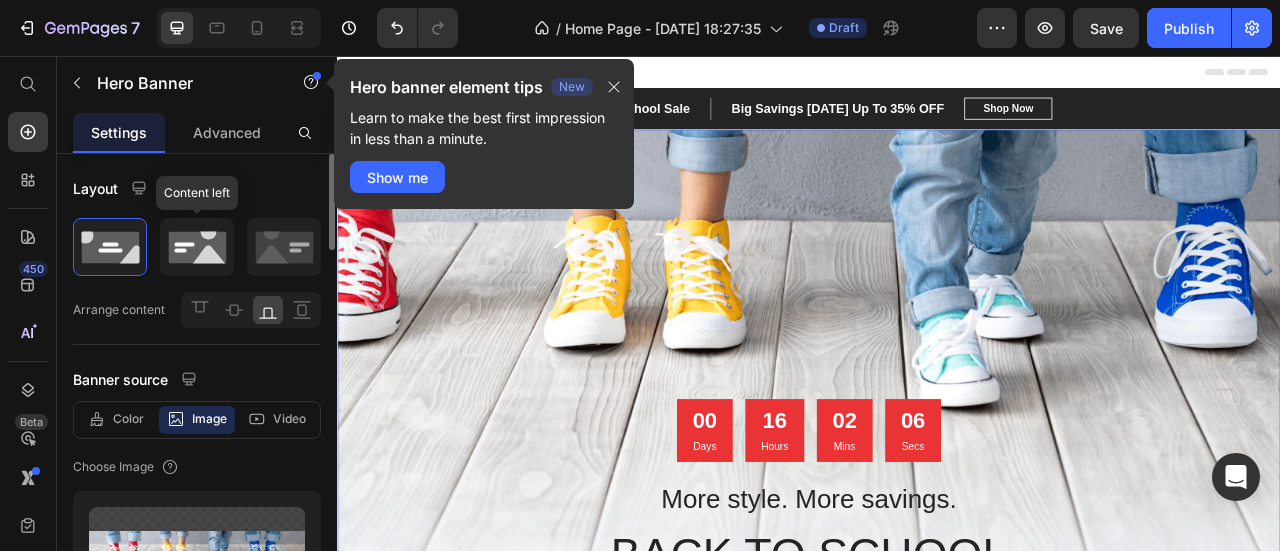 click 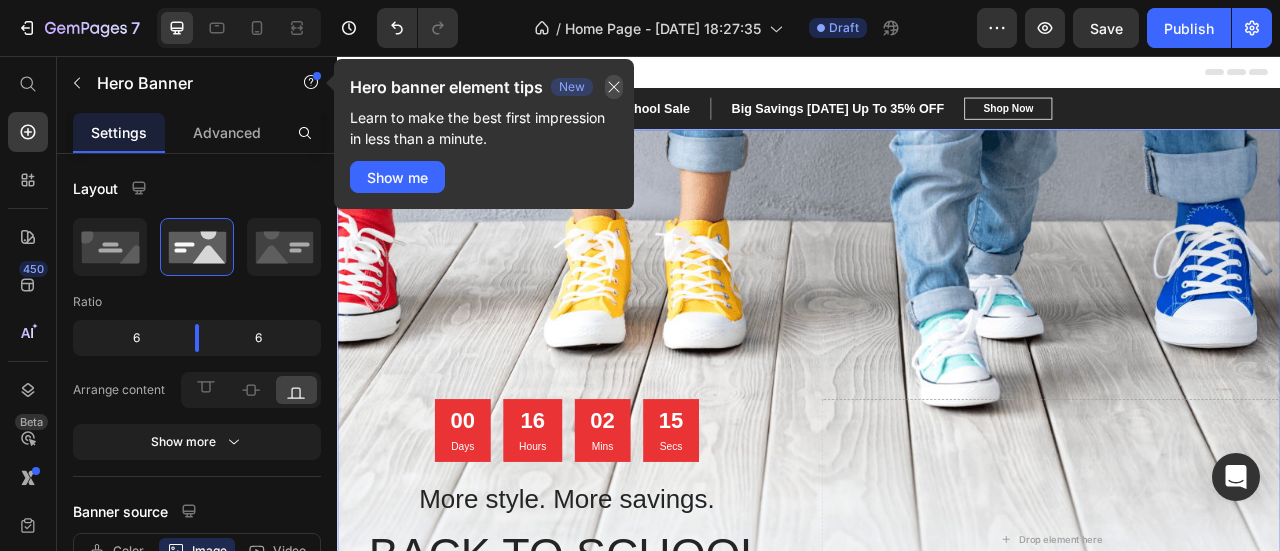 click 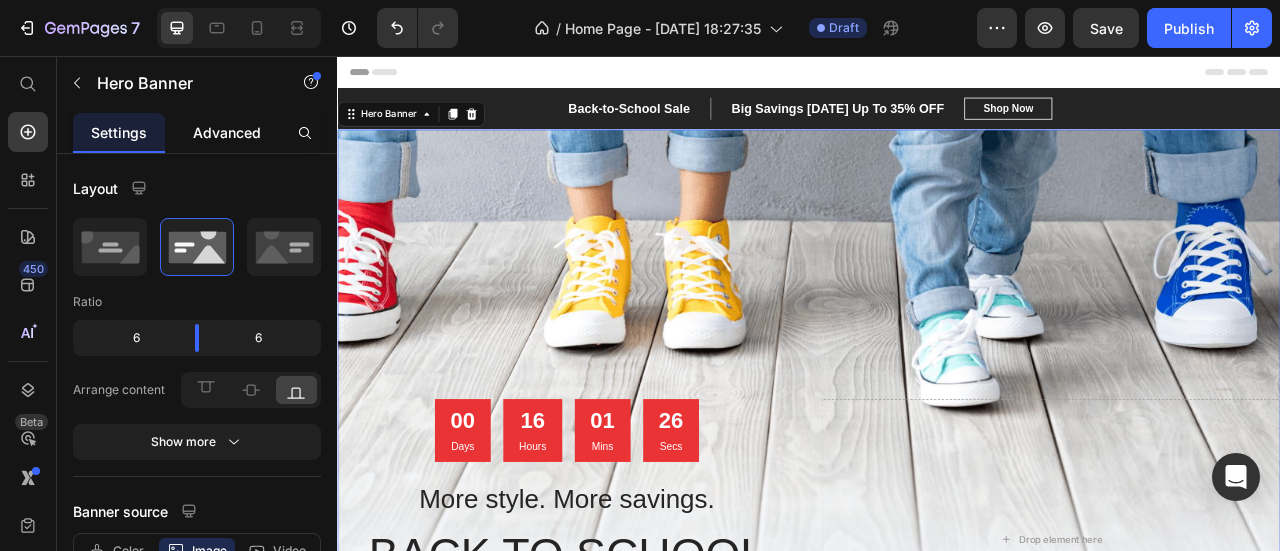 click on "Advanced" at bounding box center (227, 132) 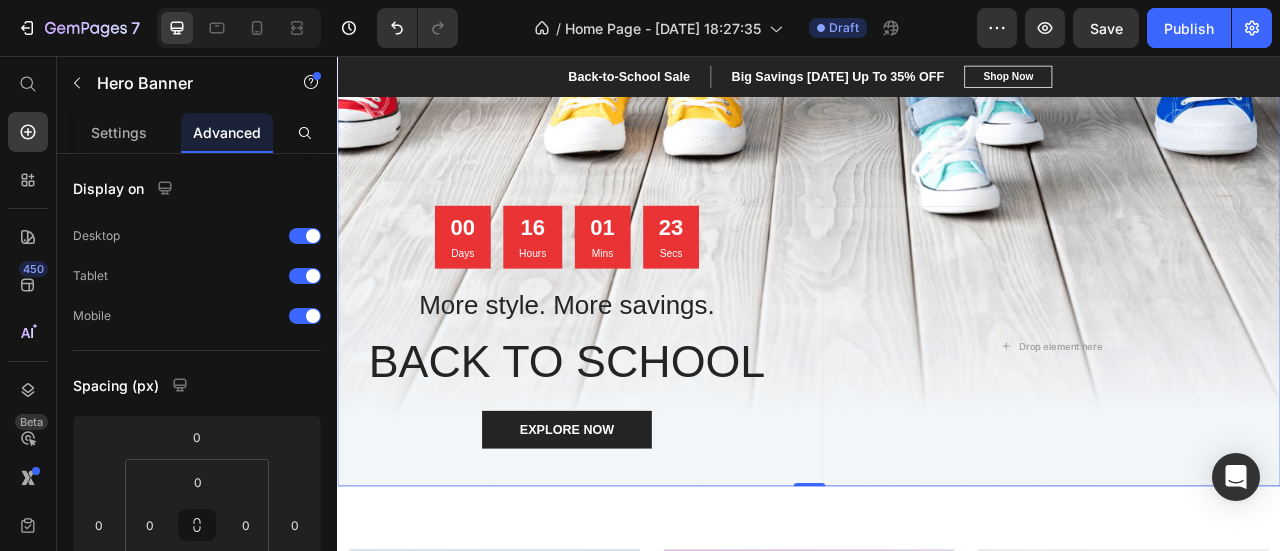 scroll, scrollTop: 0, scrollLeft: 0, axis: both 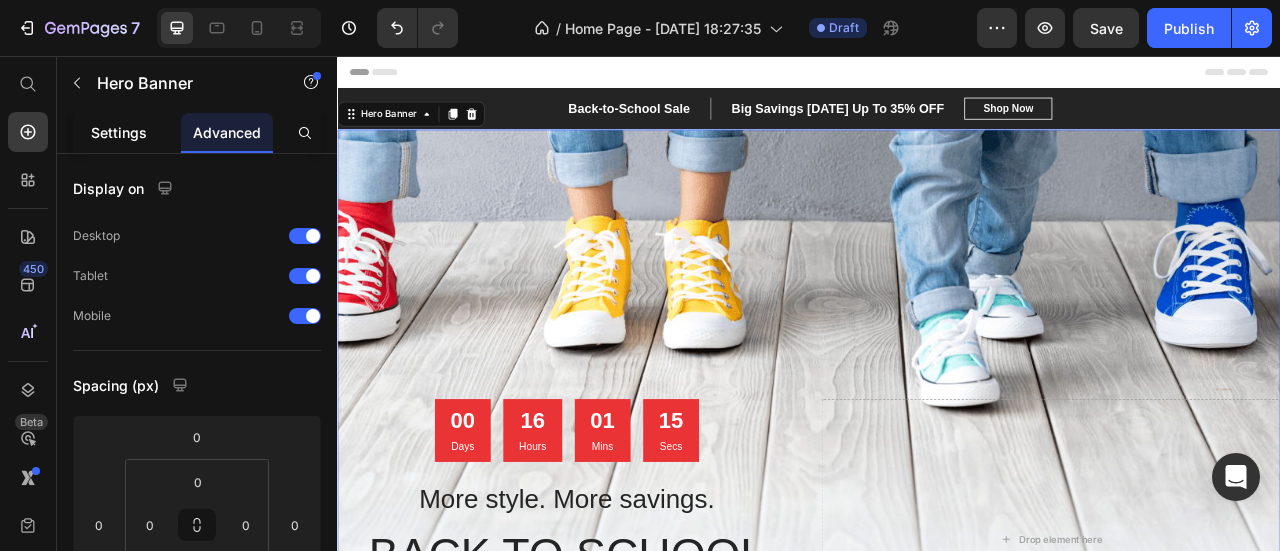 click on "Settings" at bounding box center (119, 132) 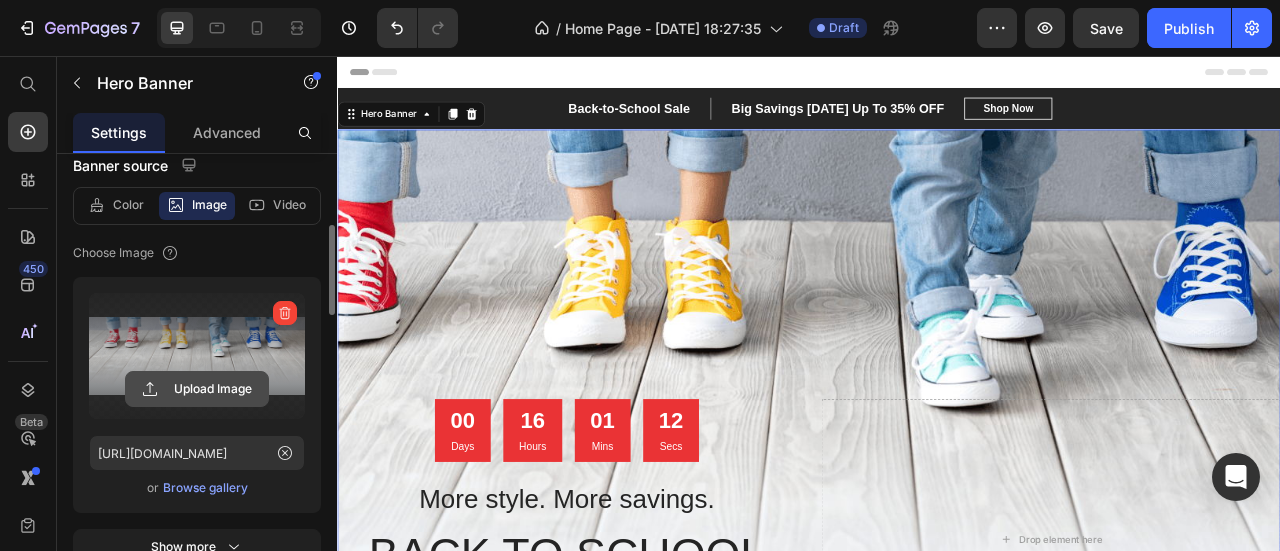 scroll, scrollTop: 348, scrollLeft: 0, axis: vertical 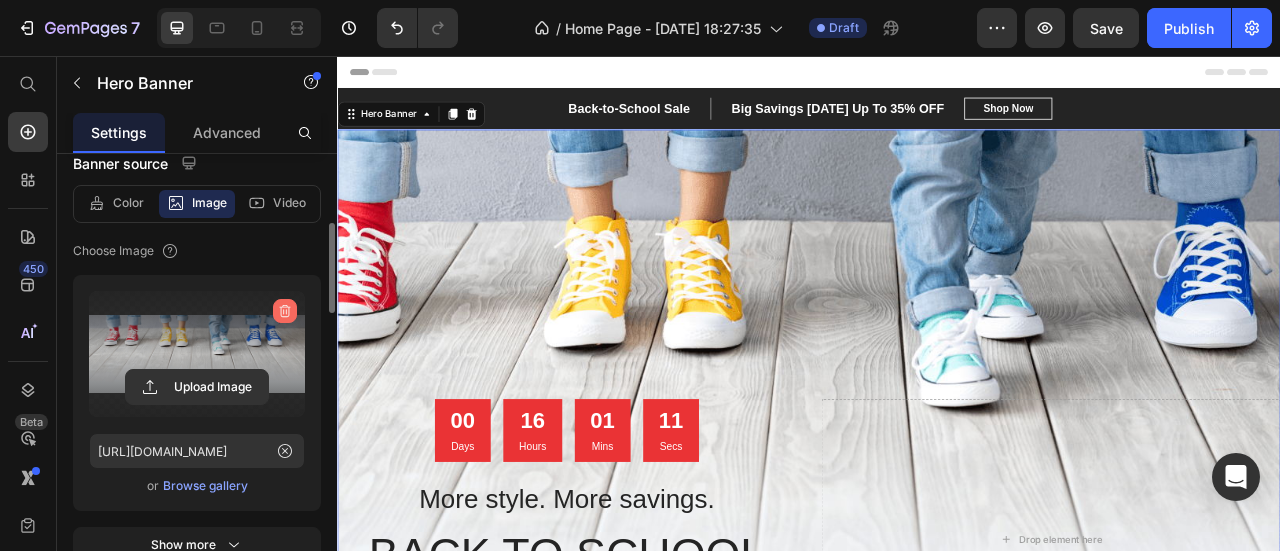 click 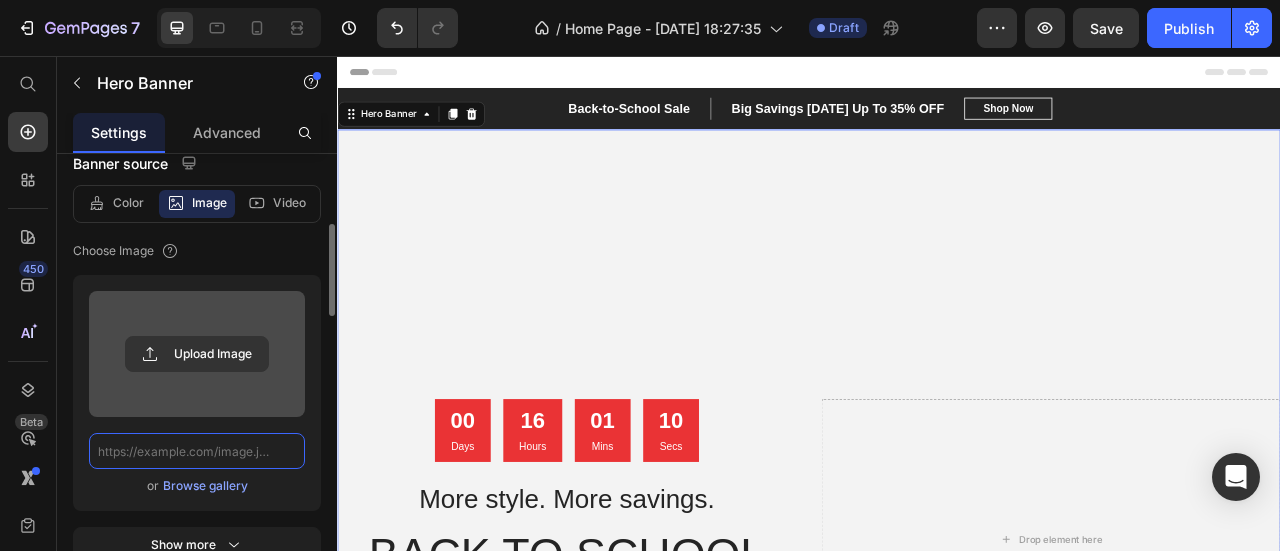 scroll, scrollTop: 0, scrollLeft: 0, axis: both 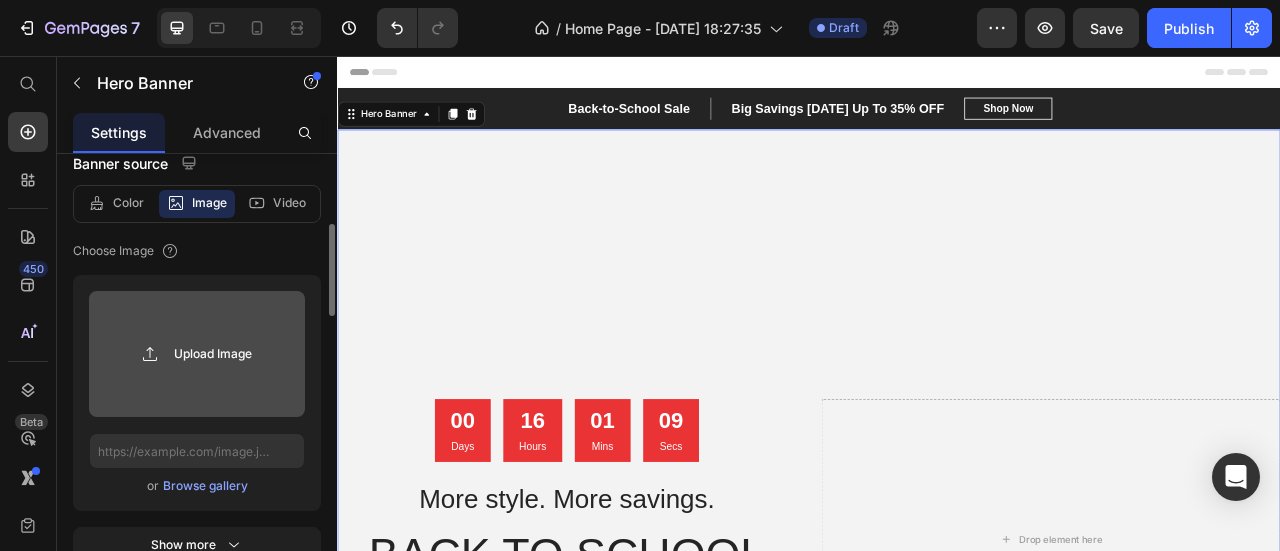 click 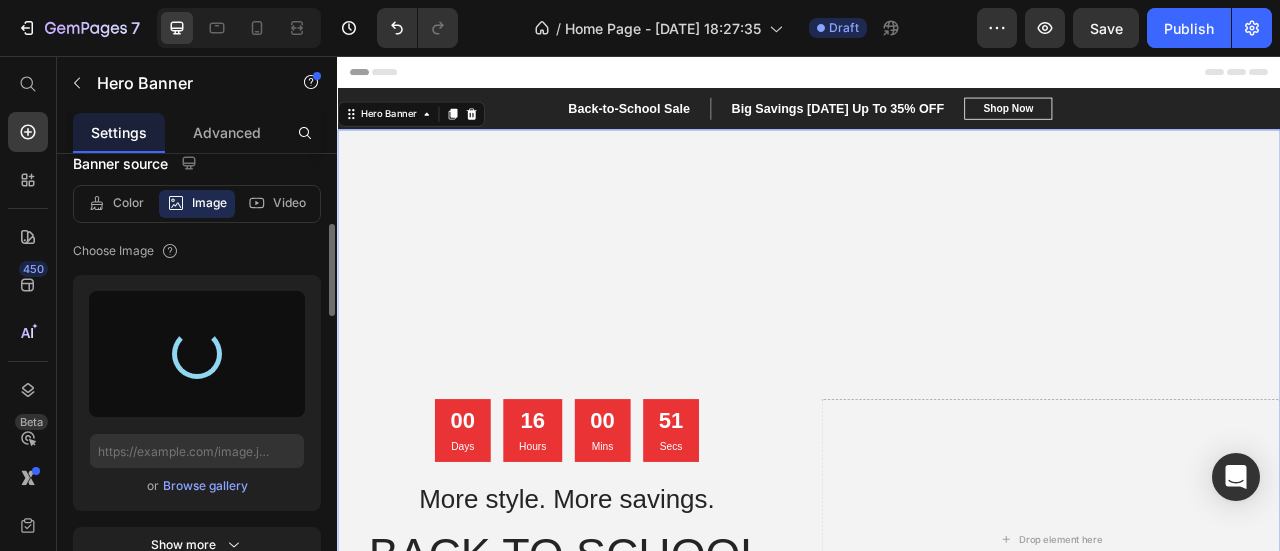type on "[URL][DOMAIN_NAME]" 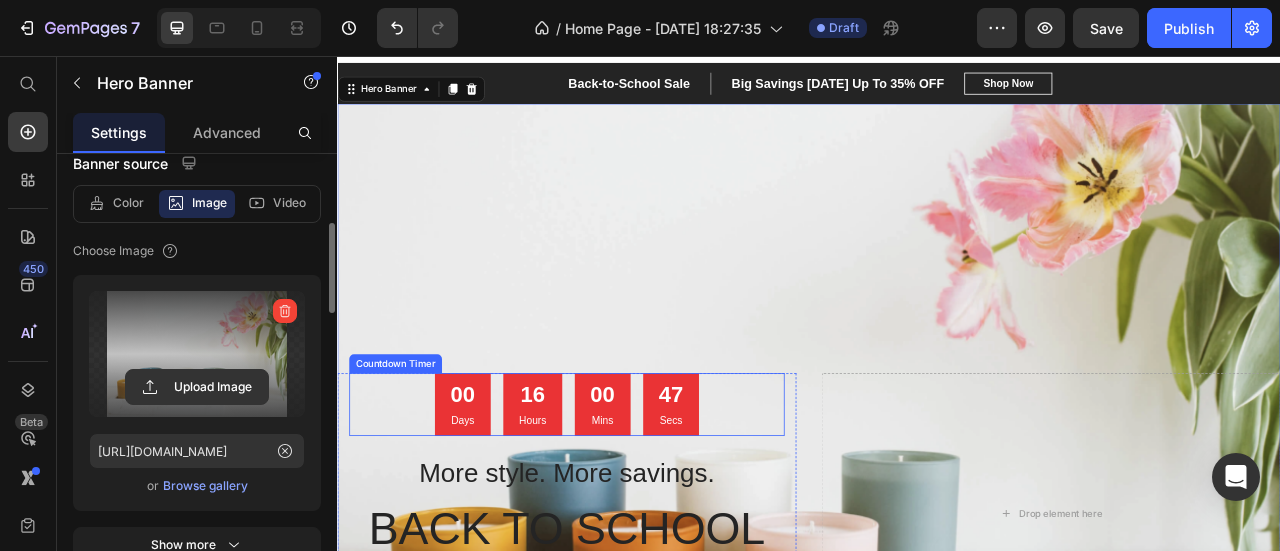 scroll, scrollTop: 23, scrollLeft: 0, axis: vertical 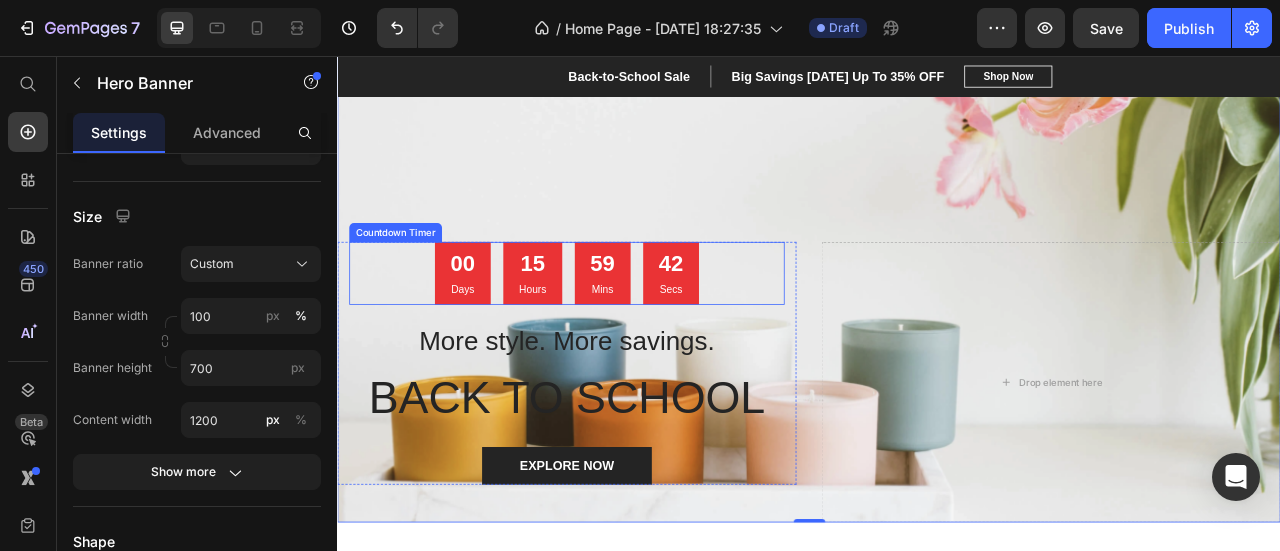 click on "00 Days 15 Hours 59 Mins 42 Secs" at bounding box center (629, 332) 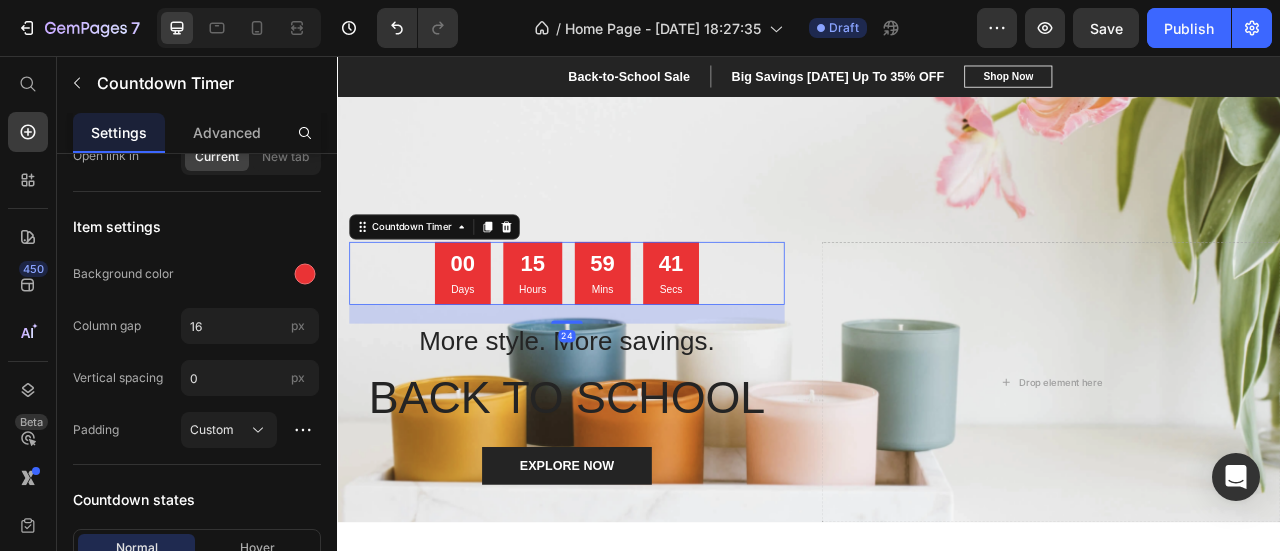 scroll, scrollTop: 0, scrollLeft: 0, axis: both 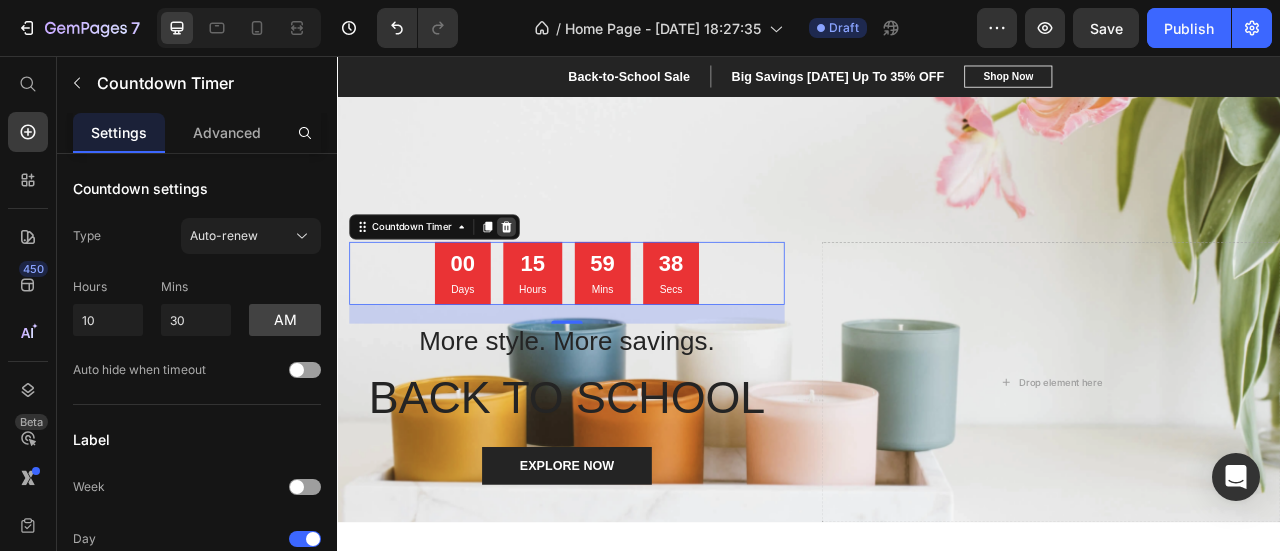 click 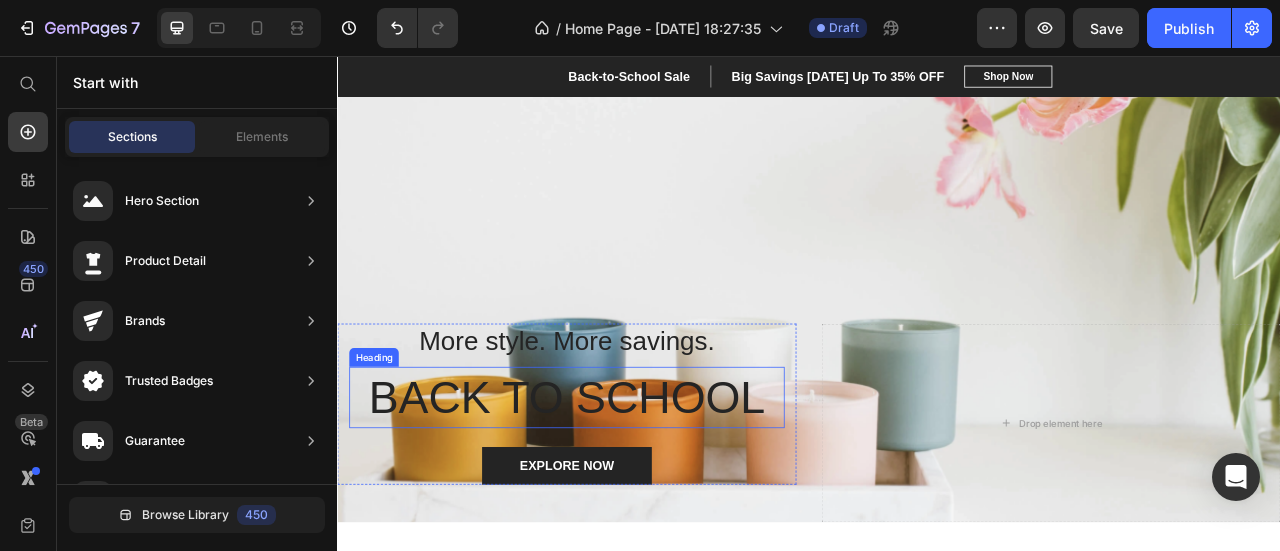 click on "BACK TO SCHOOL" at bounding box center [629, 490] 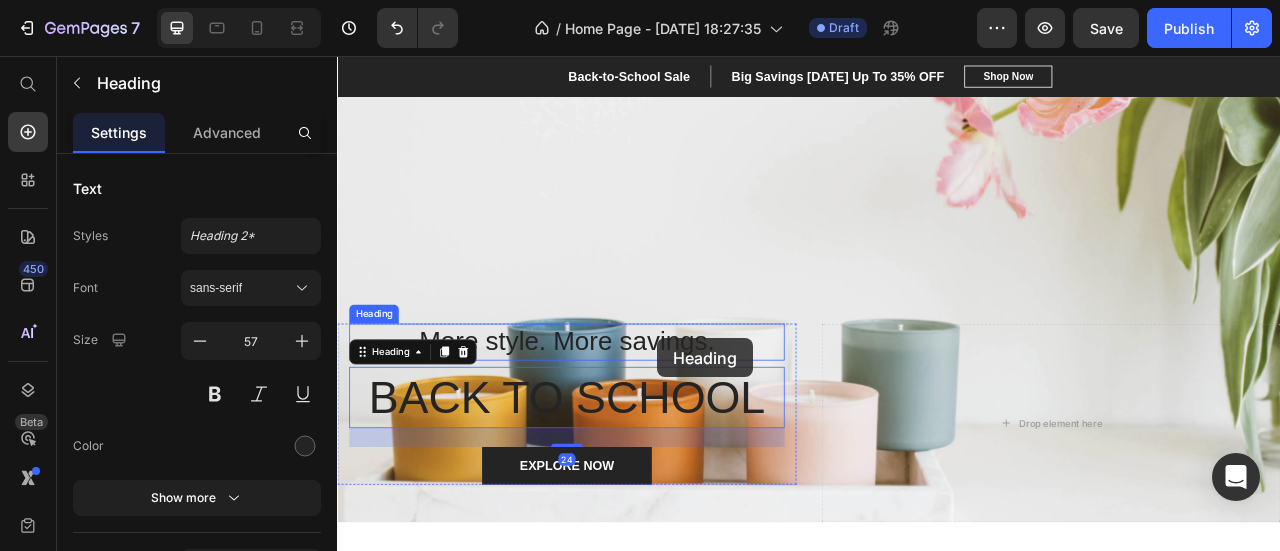 scroll, scrollTop: 98, scrollLeft: 0, axis: vertical 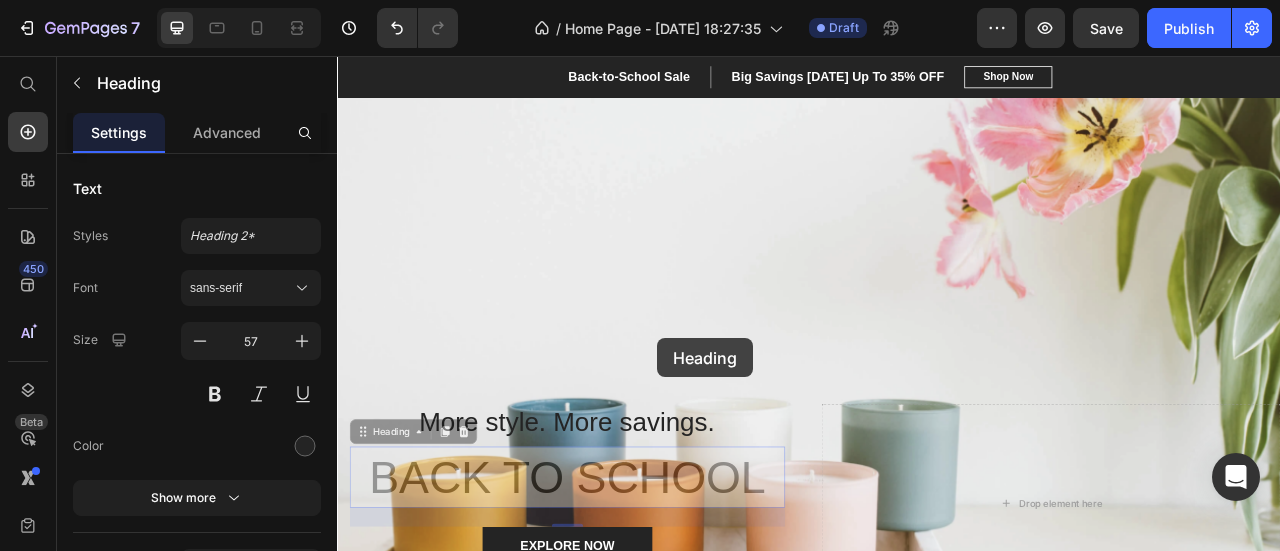 drag, startPoint x: 740, startPoint y: 465, endPoint x: 744, endPoint y: 414, distance: 51.156624 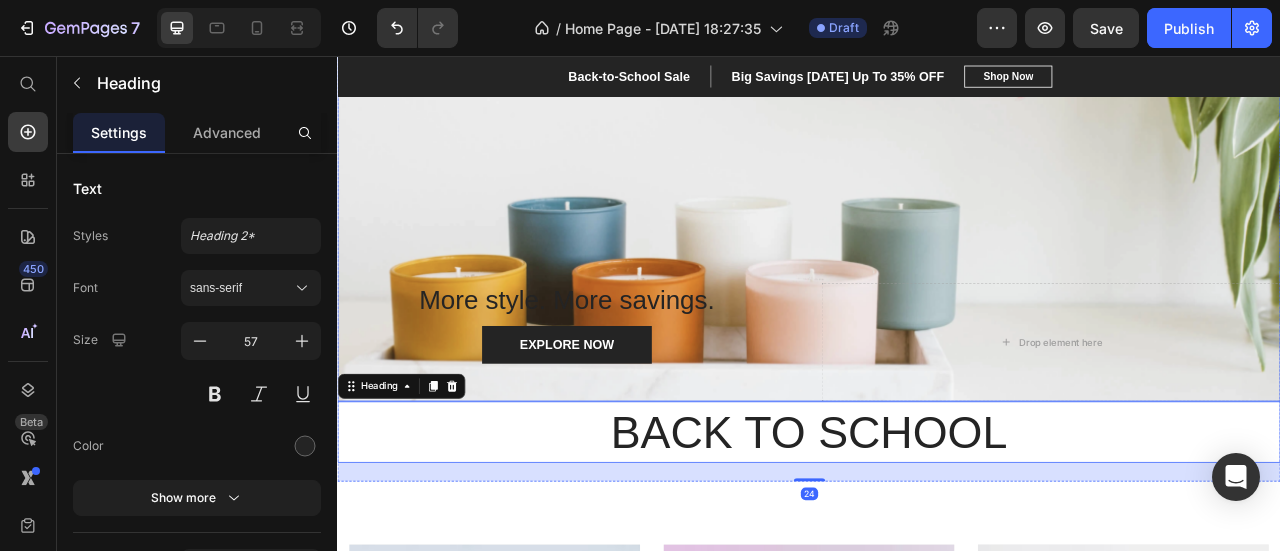 scroll, scrollTop: 355, scrollLeft: 0, axis: vertical 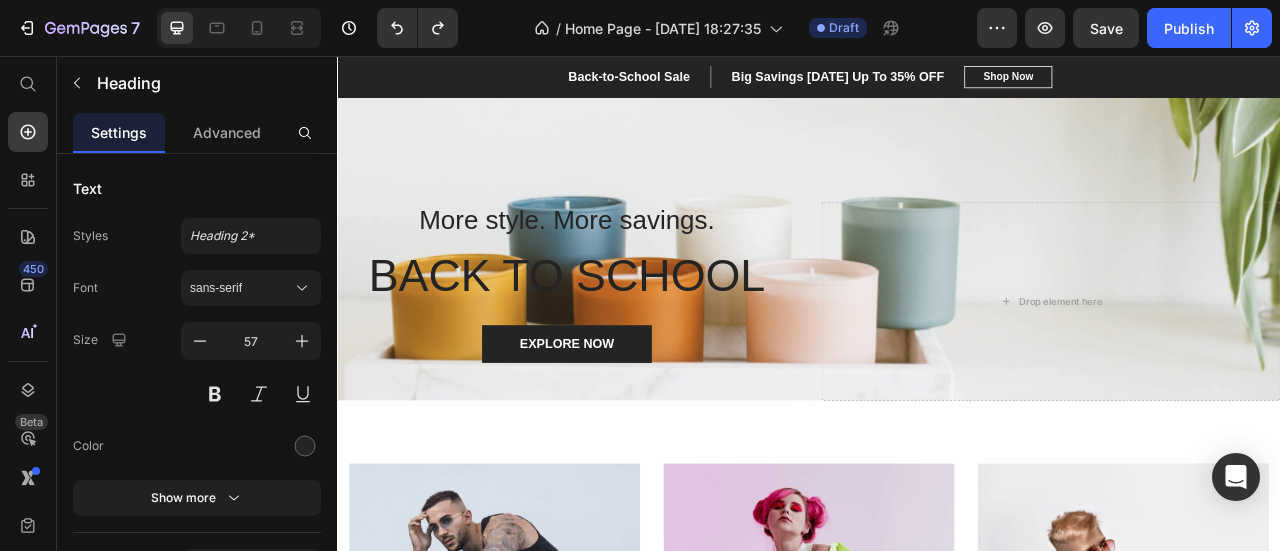 click on "More style. More savings. Heading BACK TO SCHOOL Heading EXPLORE NOW [GEOGRAPHIC_DATA]
Drop element here" at bounding box center (937, 144) 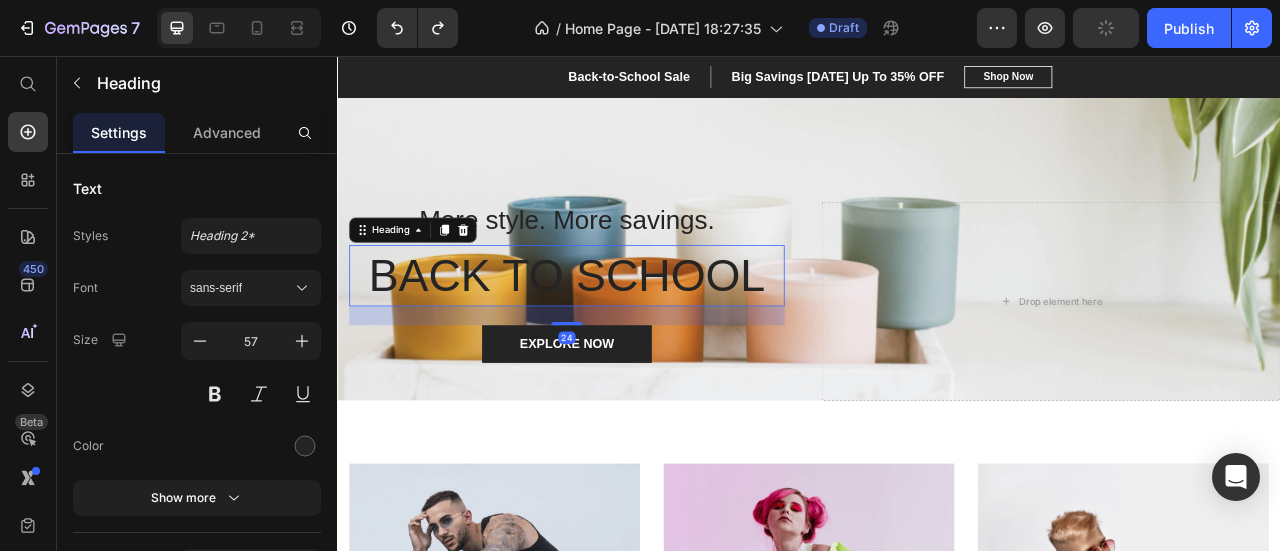 scroll, scrollTop: 253, scrollLeft: 0, axis: vertical 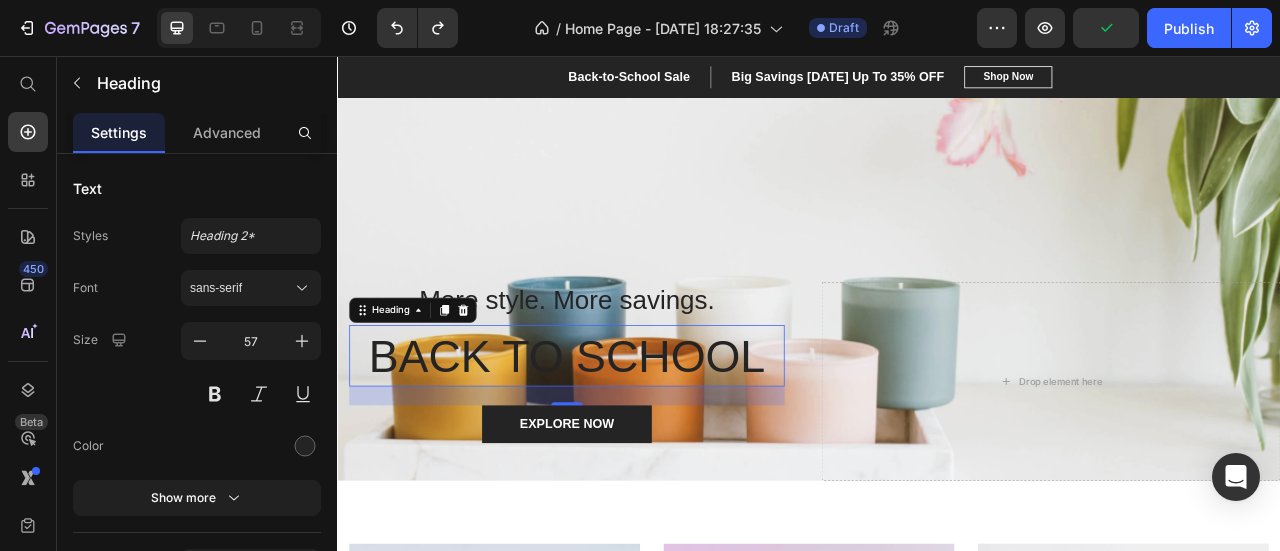 click on "BACK TO SCHOOL" at bounding box center [629, 437] 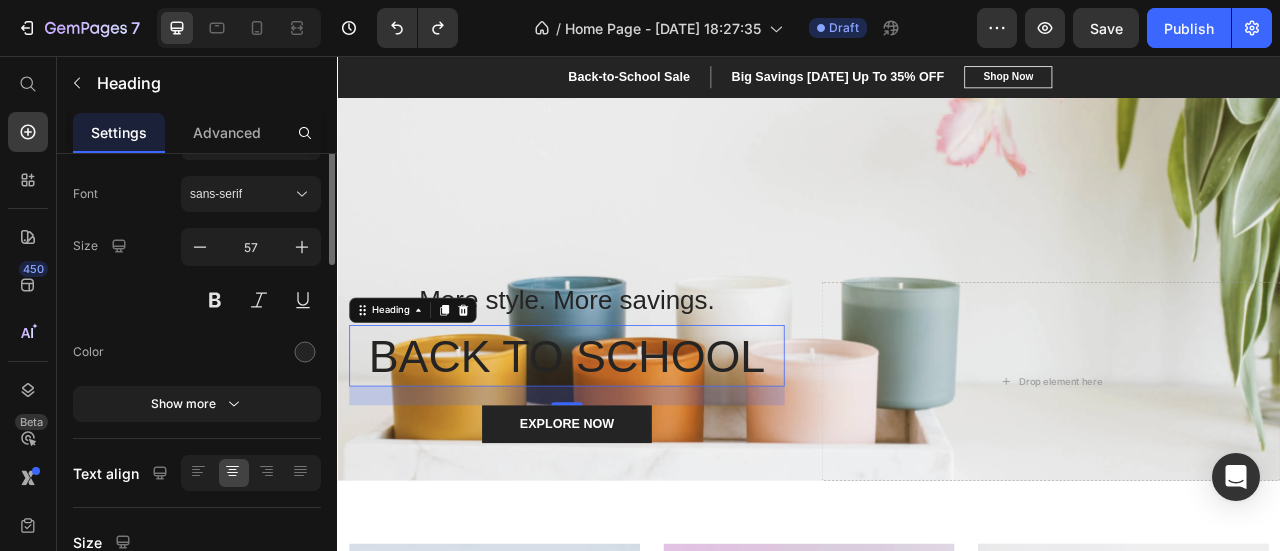 scroll, scrollTop: 0, scrollLeft: 0, axis: both 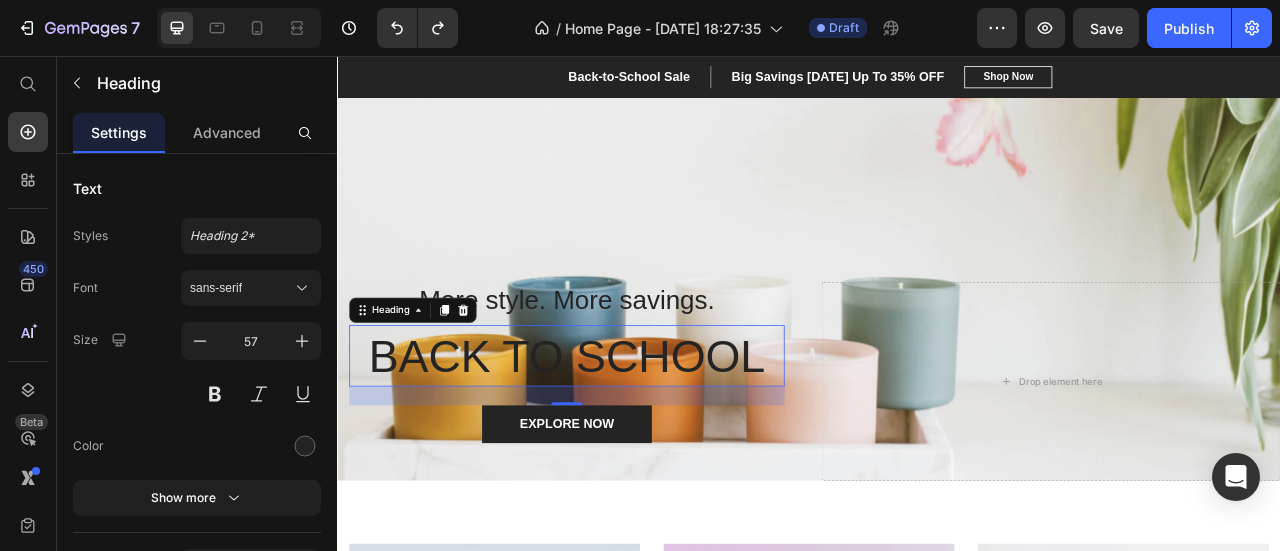 click on "BACK TO SCHOOL" at bounding box center (629, 437) 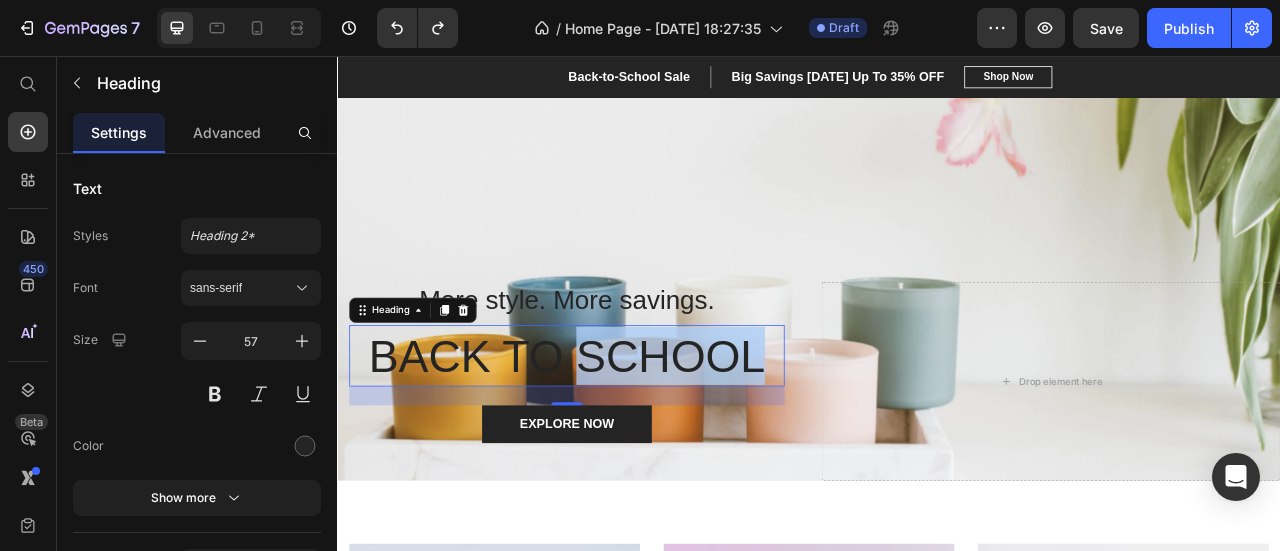 click on "BACK TO SCHOOL" at bounding box center (629, 437) 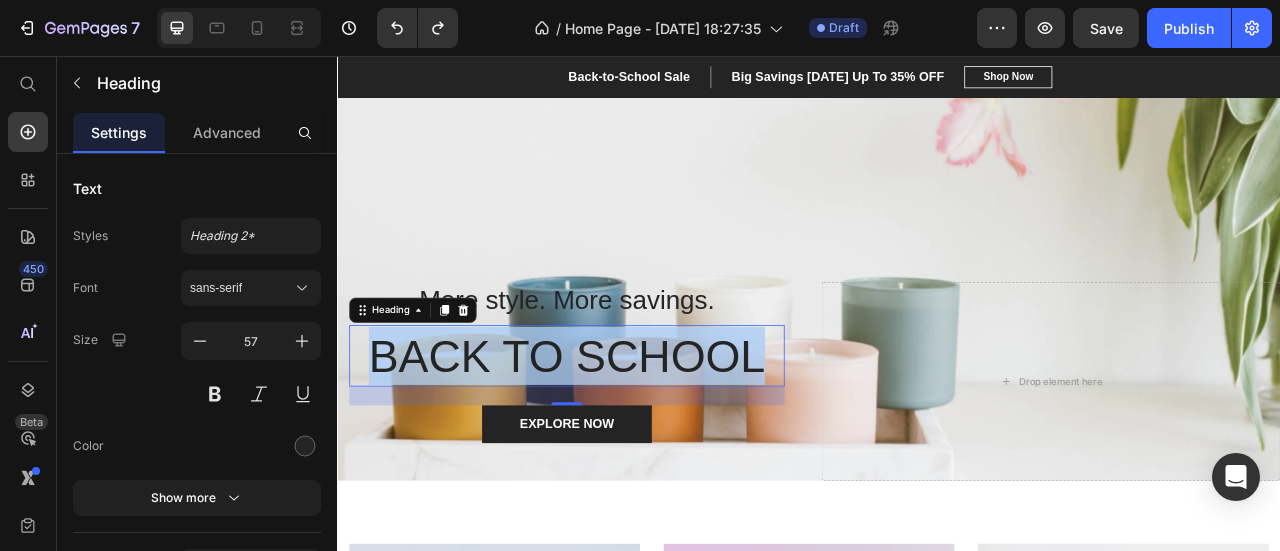 click on "BACK TO SCHOOL" at bounding box center (629, 437) 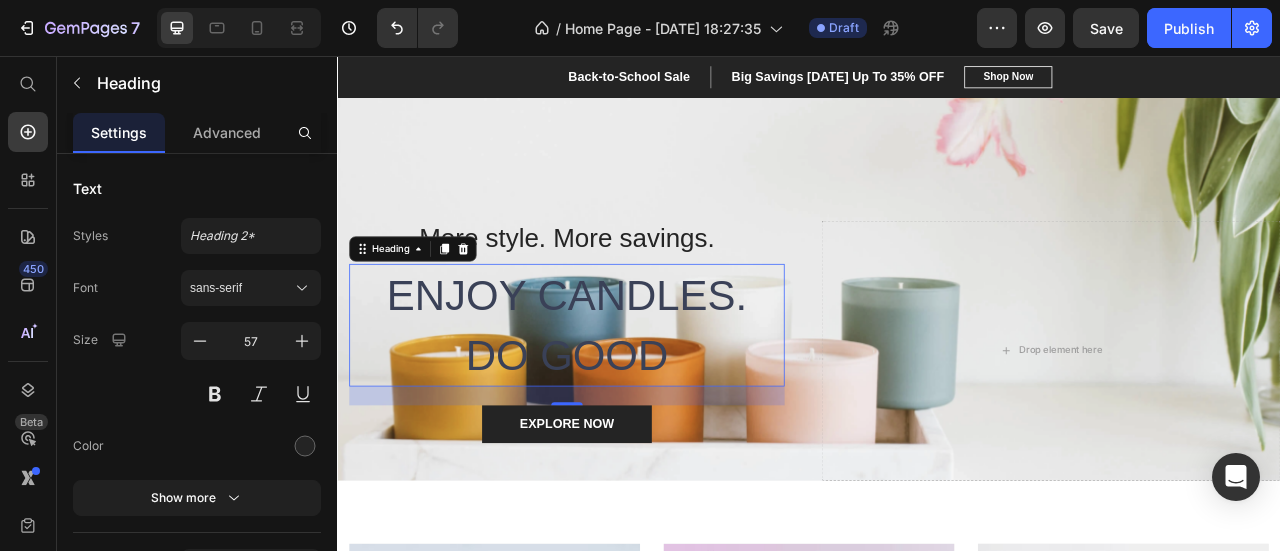 click on "ENJOY CANDLES. DO GOOD" at bounding box center [629, 398] 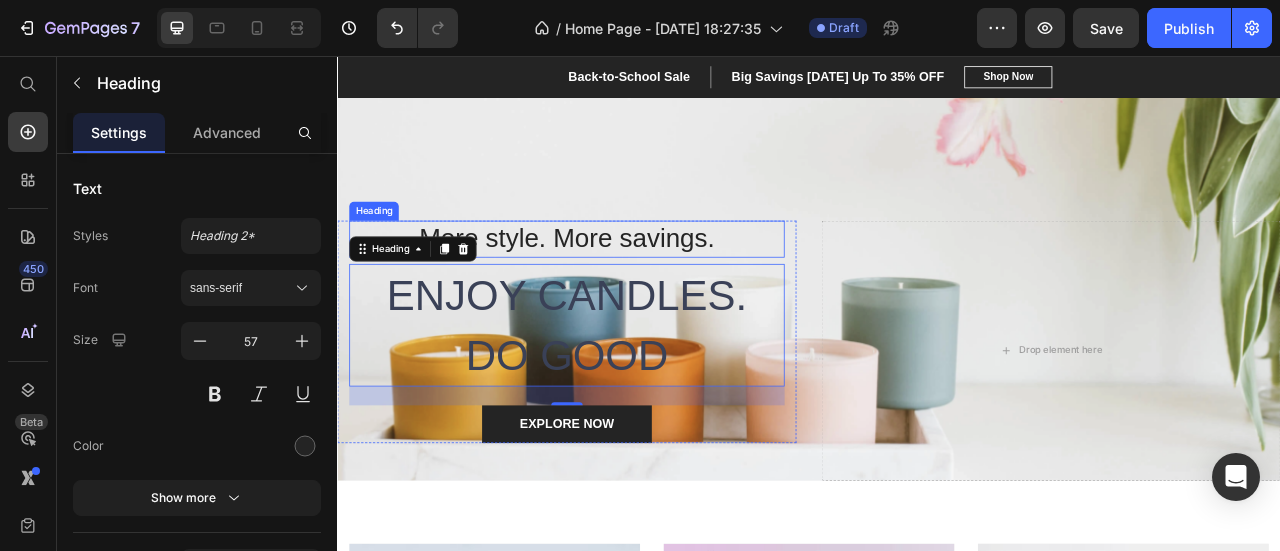 click on "More style. More savings." at bounding box center (629, 288) 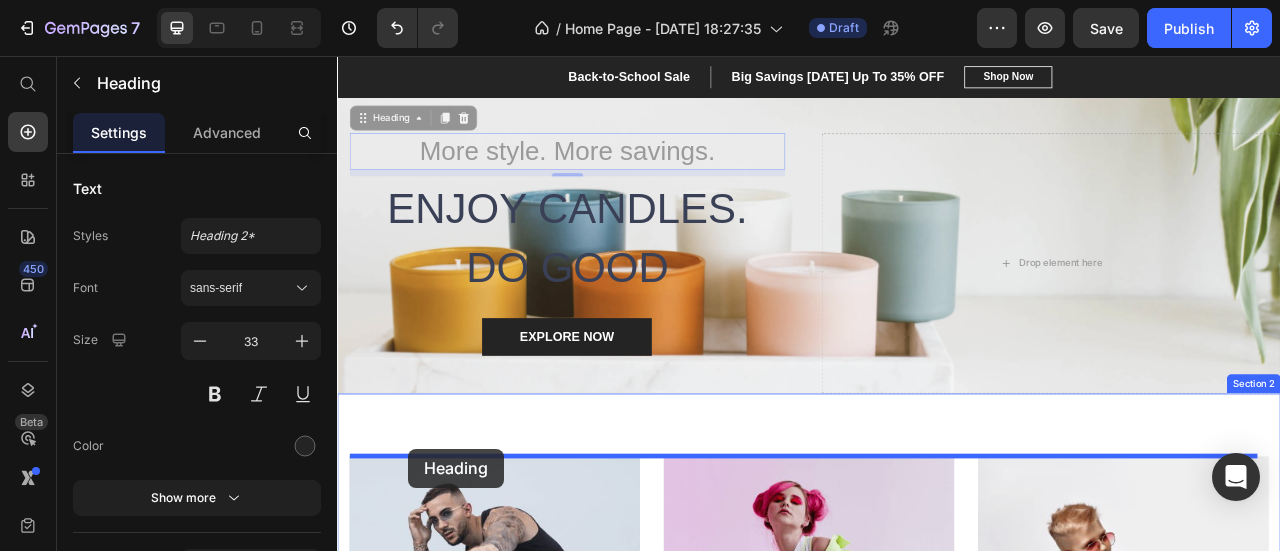 scroll, scrollTop: 412, scrollLeft: 0, axis: vertical 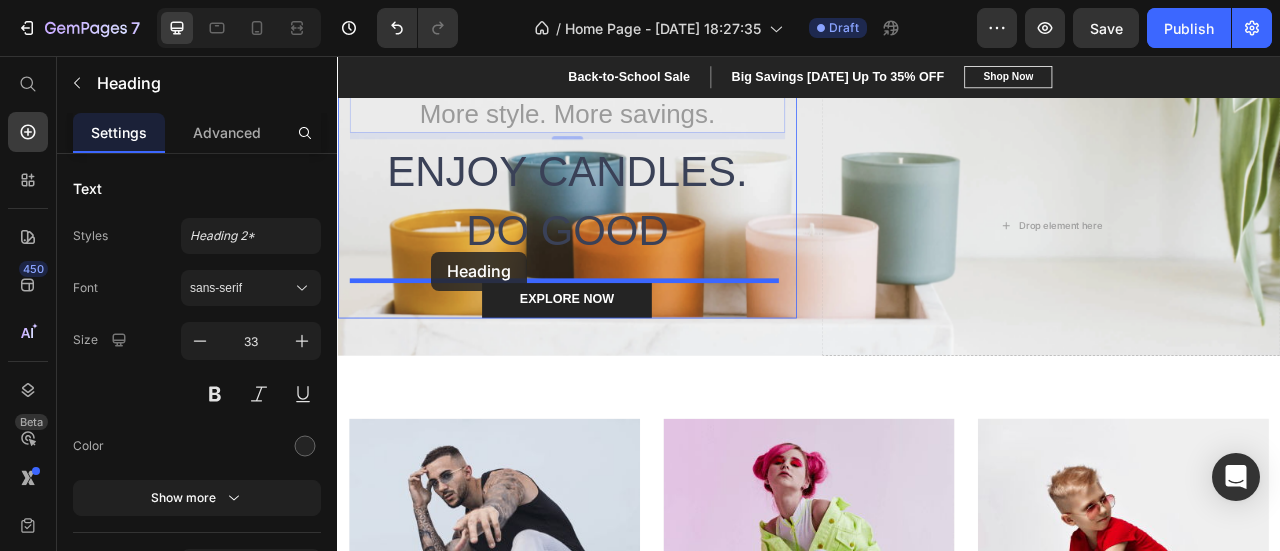 drag, startPoint x: 407, startPoint y: 248, endPoint x: 457, endPoint y: 305, distance: 75.82216 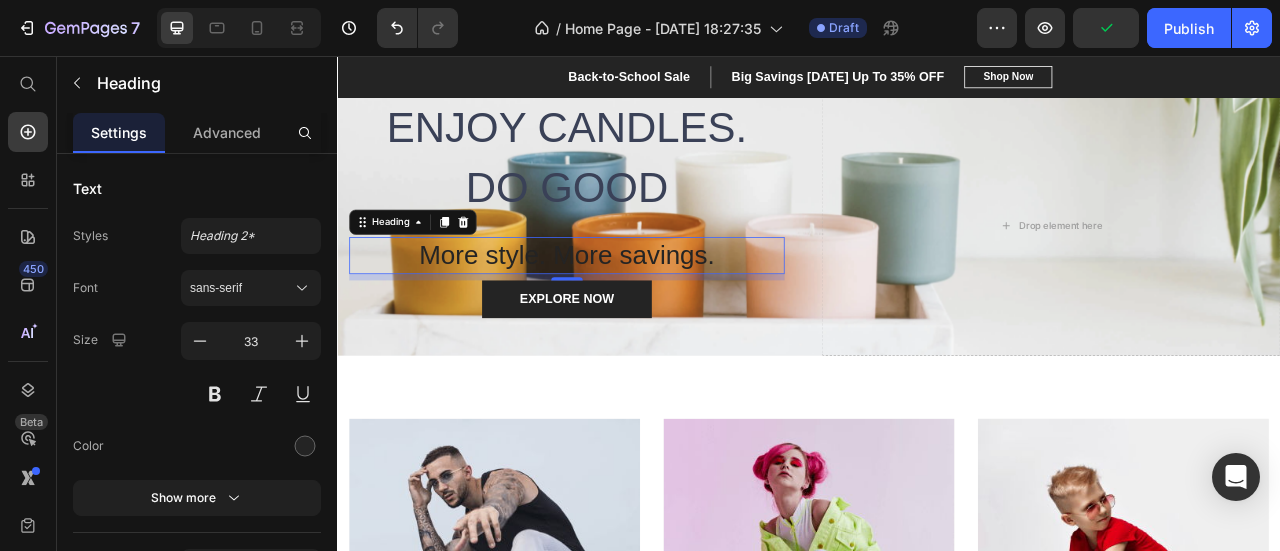 click on "More style. More savings." at bounding box center (629, 309) 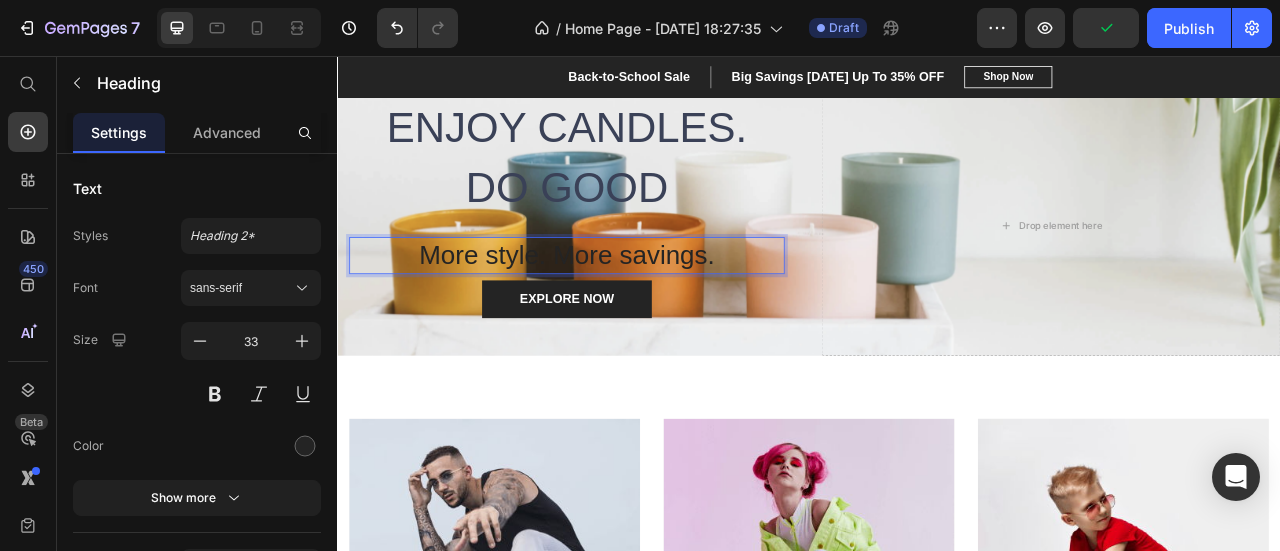 click on "More style. More savings." at bounding box center [629, 309] 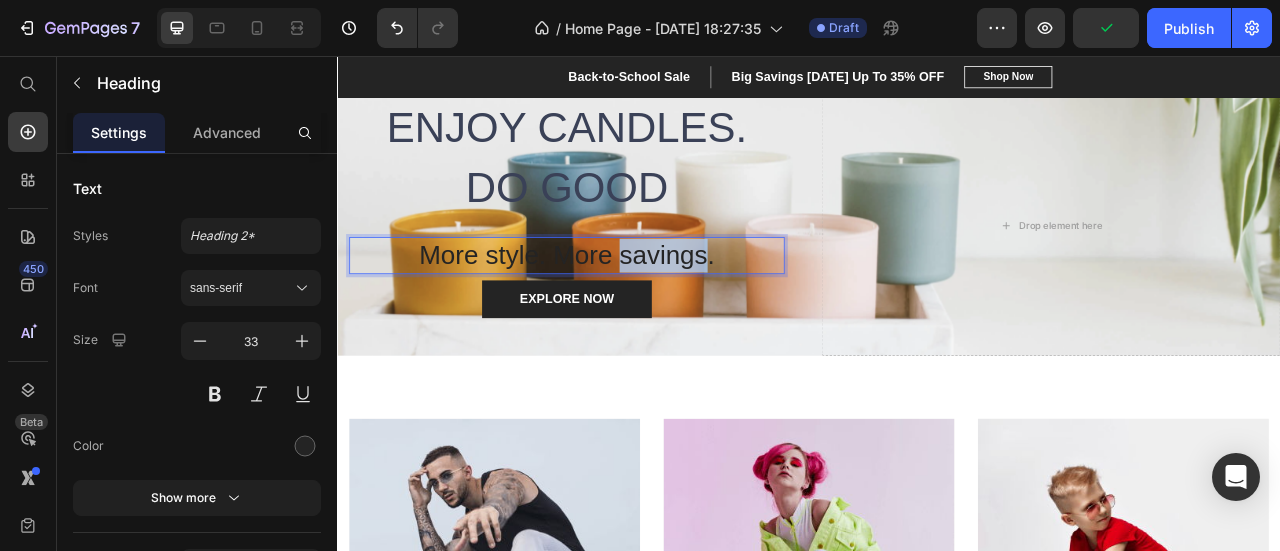click on "More style. More savings." at bounding box center (629, 309) 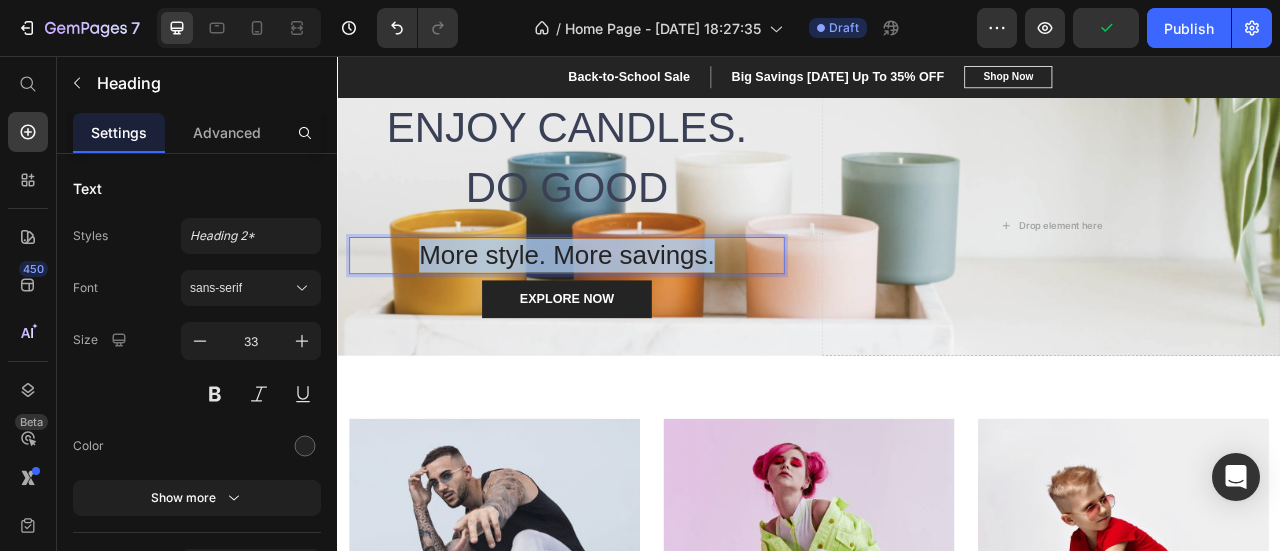 click on "More style. More savings." at bounding box center (629, 309) 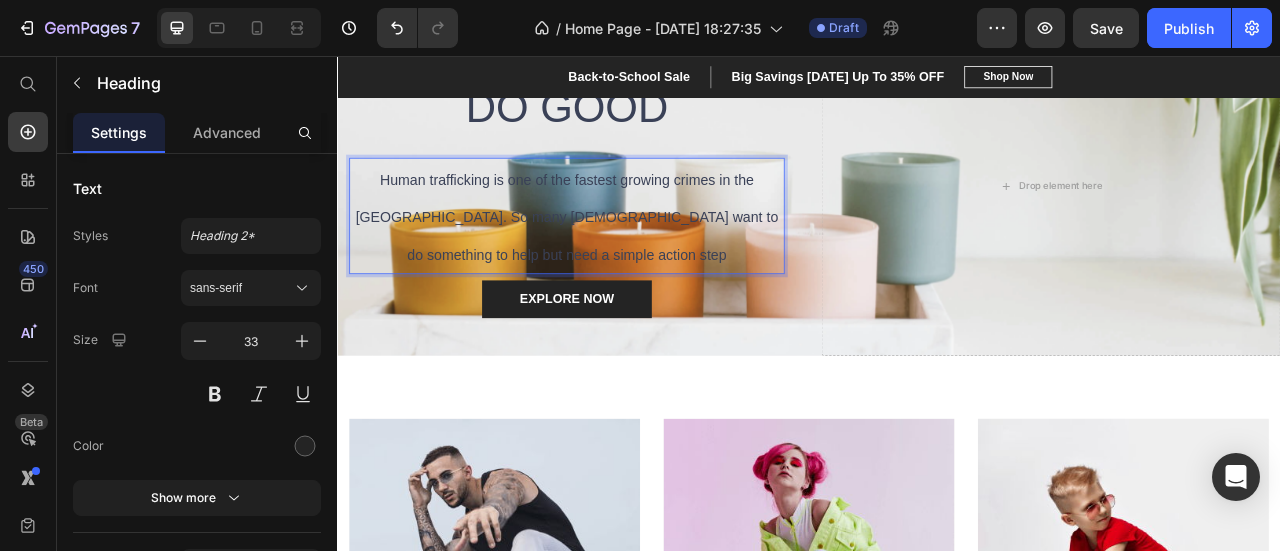 scroll, scrollTop: 310, scrollLeft: 0, axis: vertical 